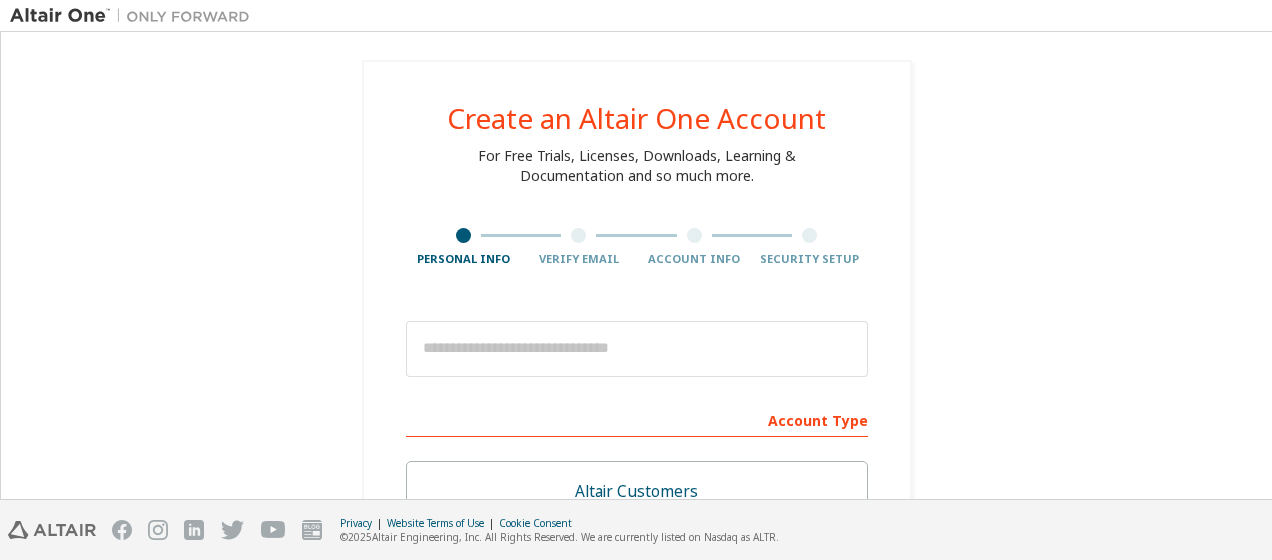 scroll, scrollTop: 0, scrollLeft: 0, axis: both 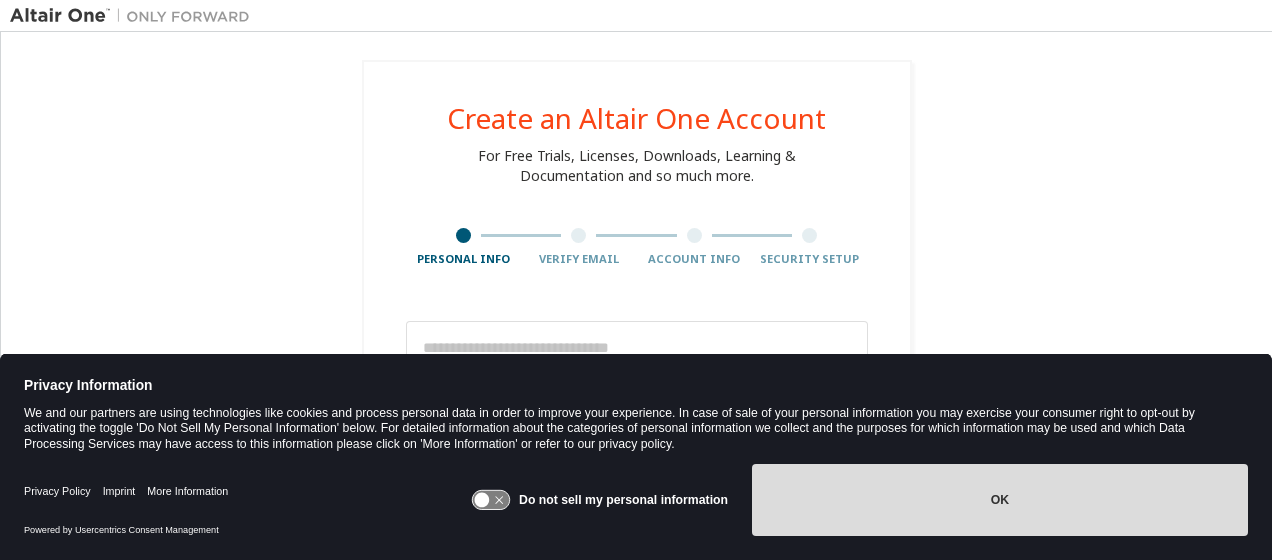 click on "OK" at bounding box center [1000, 500] 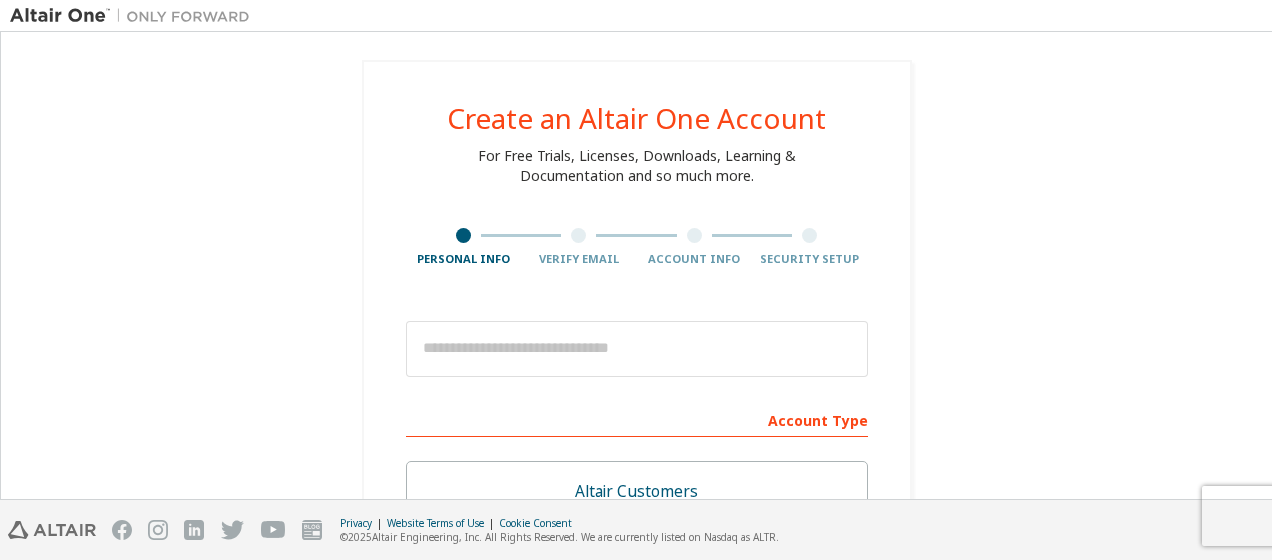 scroll, scrollTop: 100, scrollLeft: 0, axis: vertical 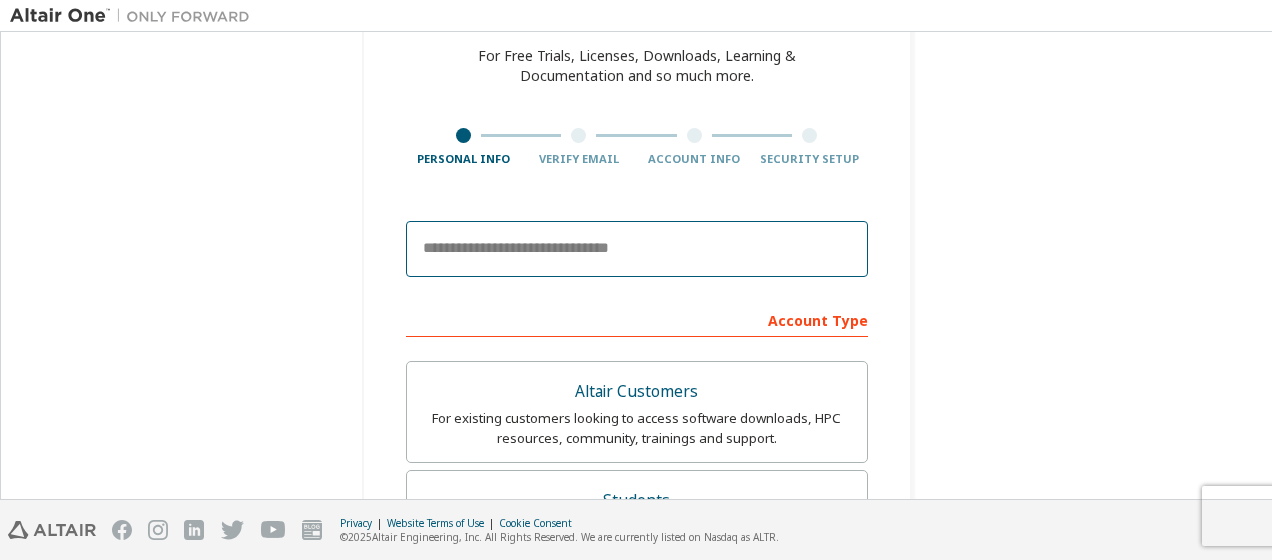 click at bounding box center (637, 249) 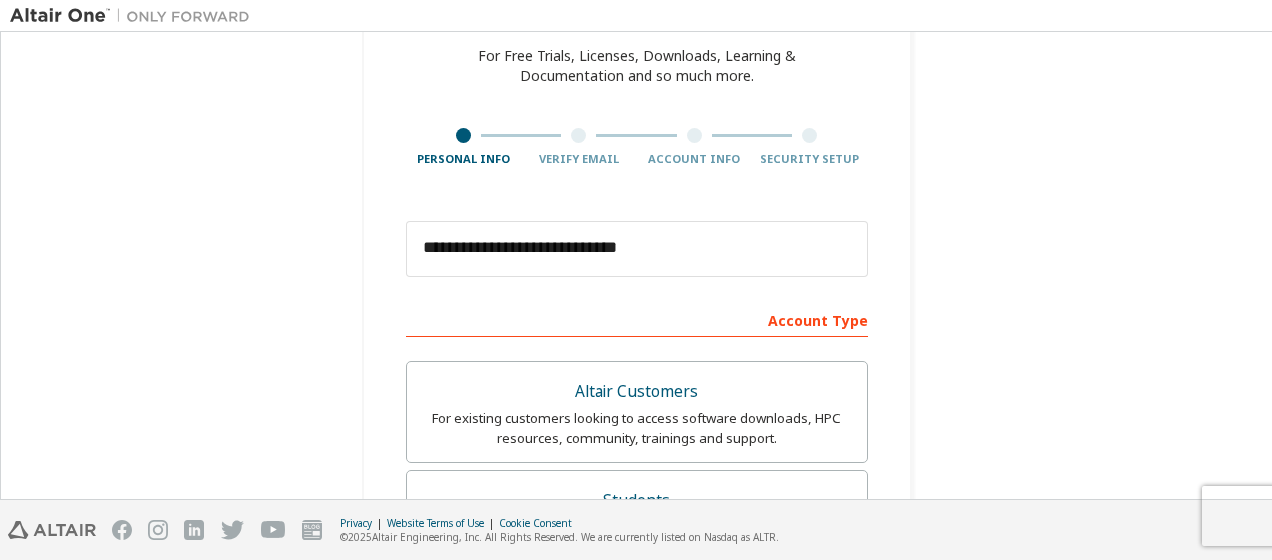 type on "*********" 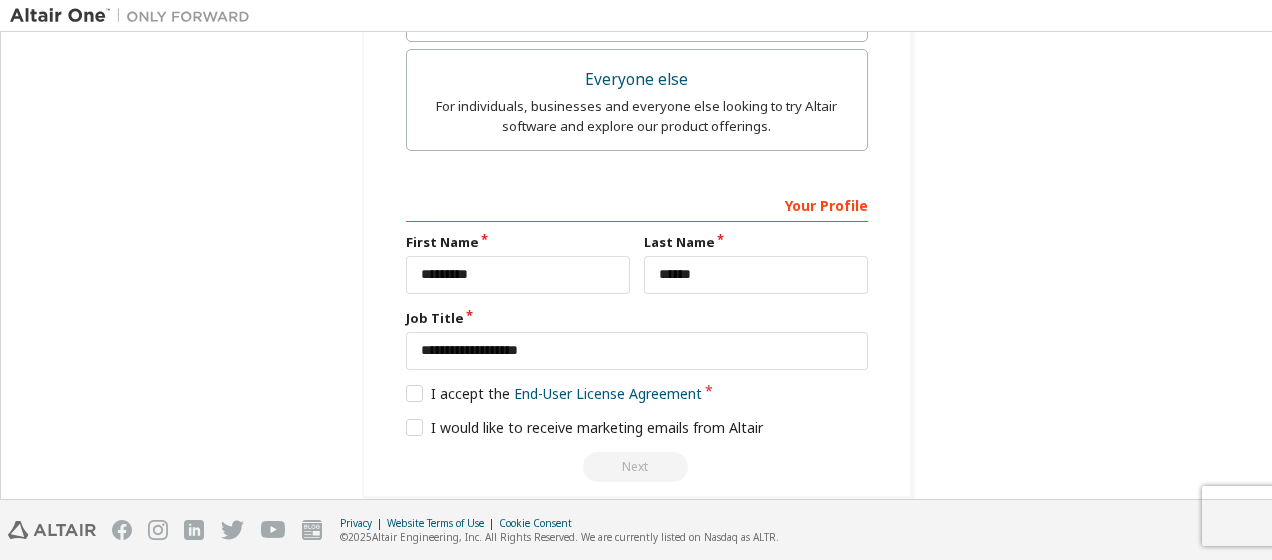 scroll, scrollTop: 761, scrollLeft: 0, axis: vertical 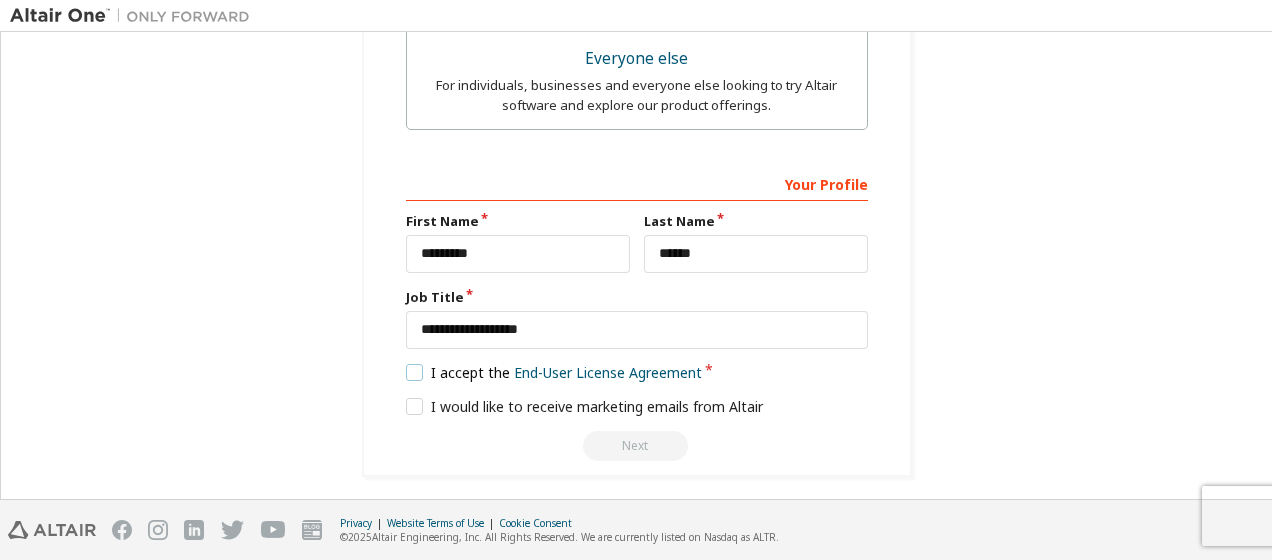 click on "I accept the    End-User License Agreement" at bounding box center [554, 372] 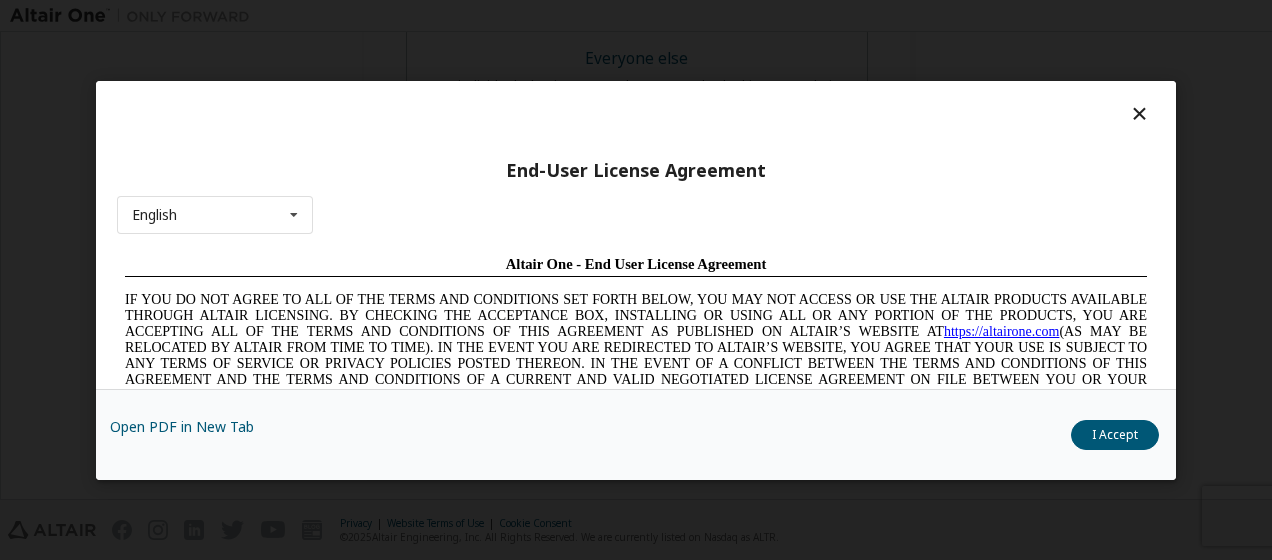 scroll, scrollTop: 0, scrollLeft: 0, axis: both 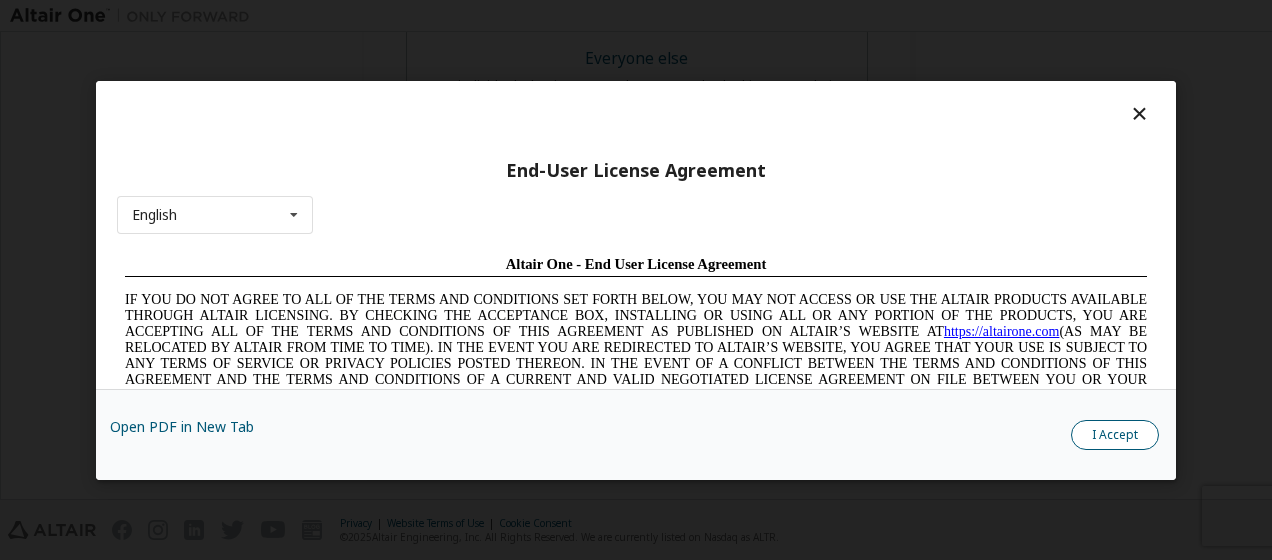 click on "I Accept" at bounding box center [1115, 435] 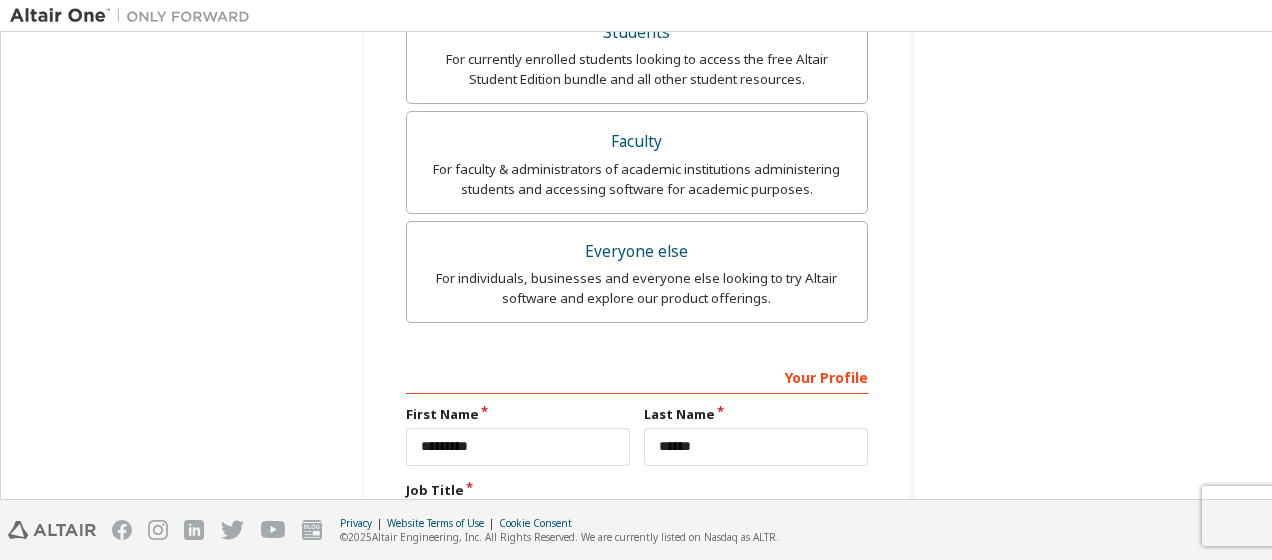 scroll, scrollTop: 761, scrollLeft: 0, axis: vertical 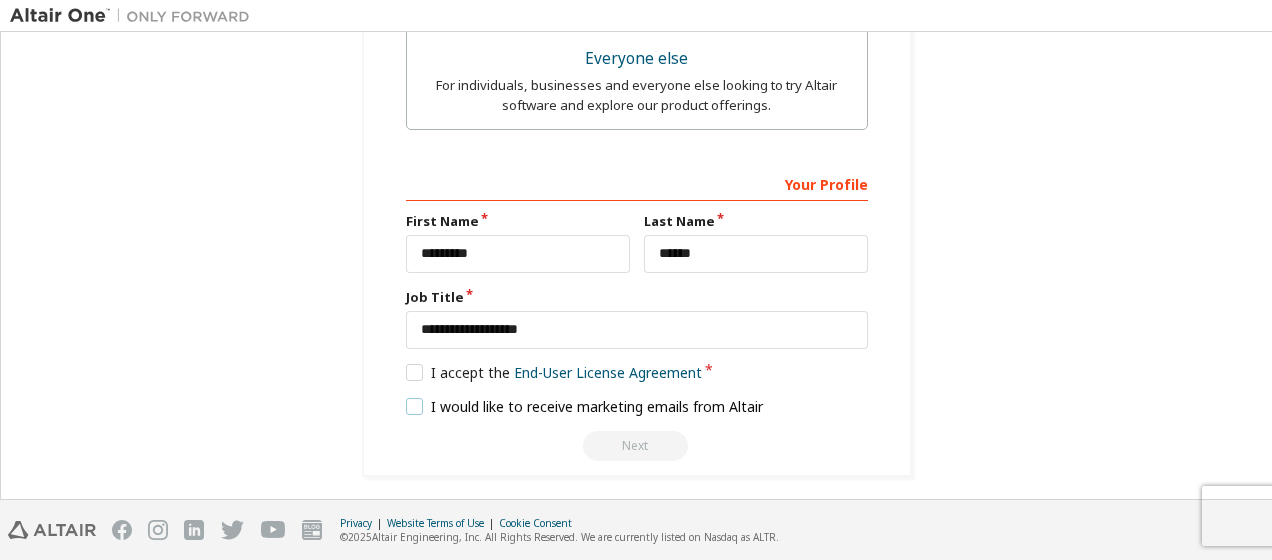 click on "I would like to receive marketing emails from Altair" at bounding box center (585, 406) 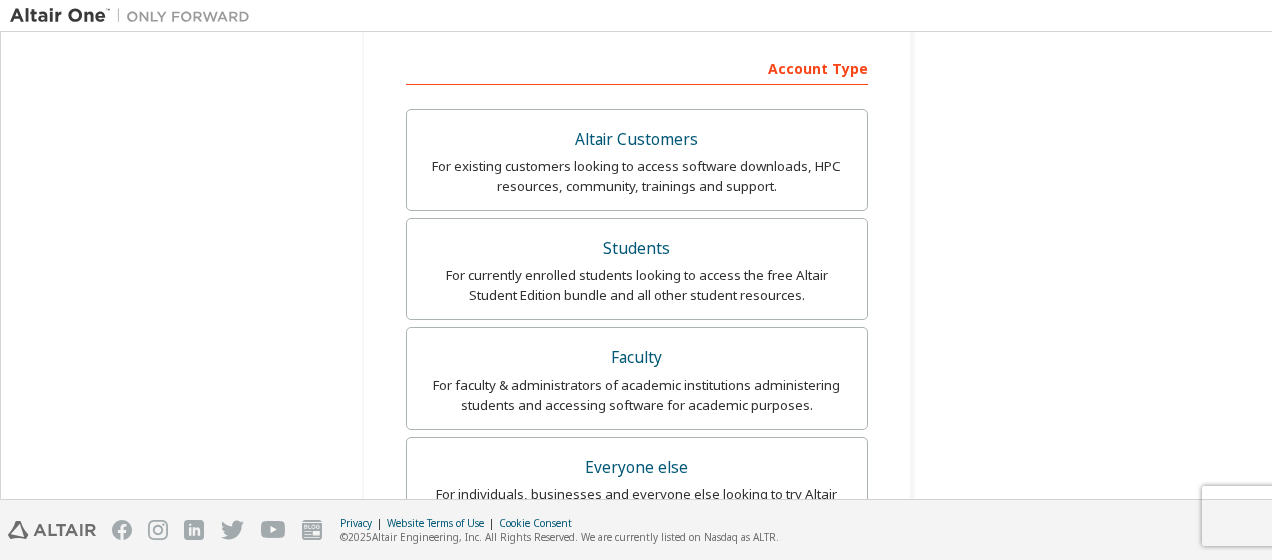 scroll, scrollTop: 200, scrollLeft: 0, axis: vertical 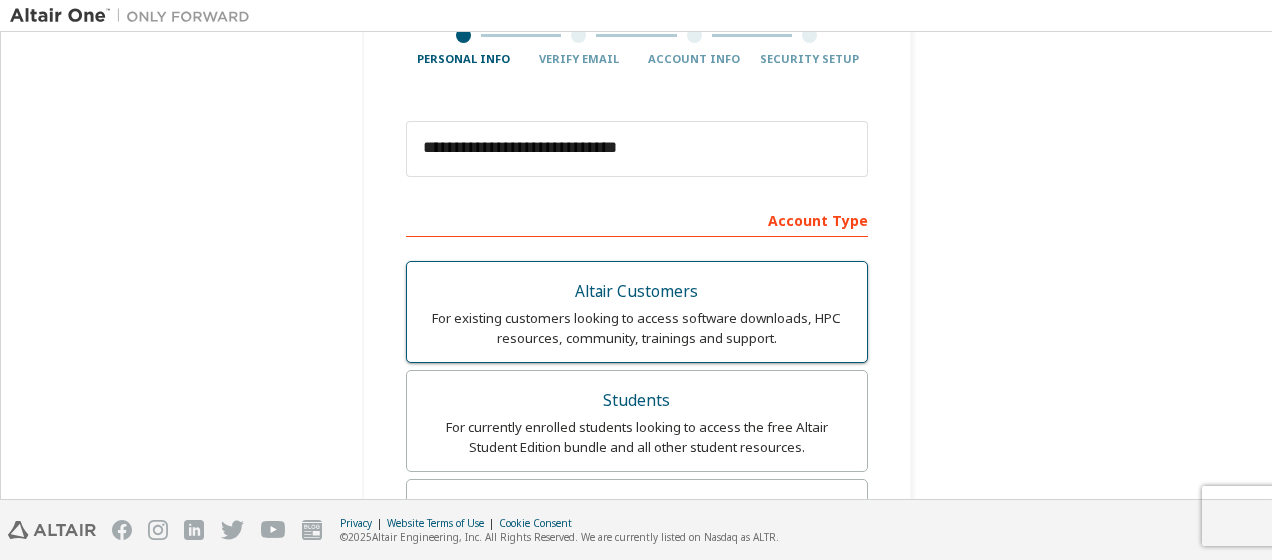 click on "For existing customers looking to access software downloads, HPC resources, community, trainings and support." at bounding box center [637, 328] 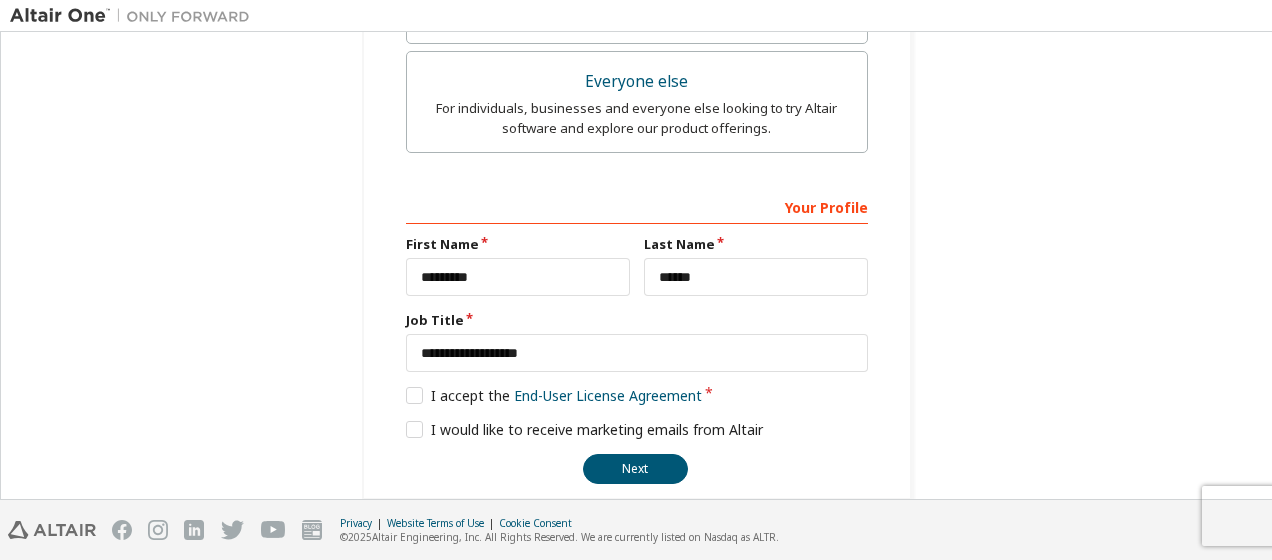 scroll, scrollTop: 836, scrollLeft: 0, axis: vertical 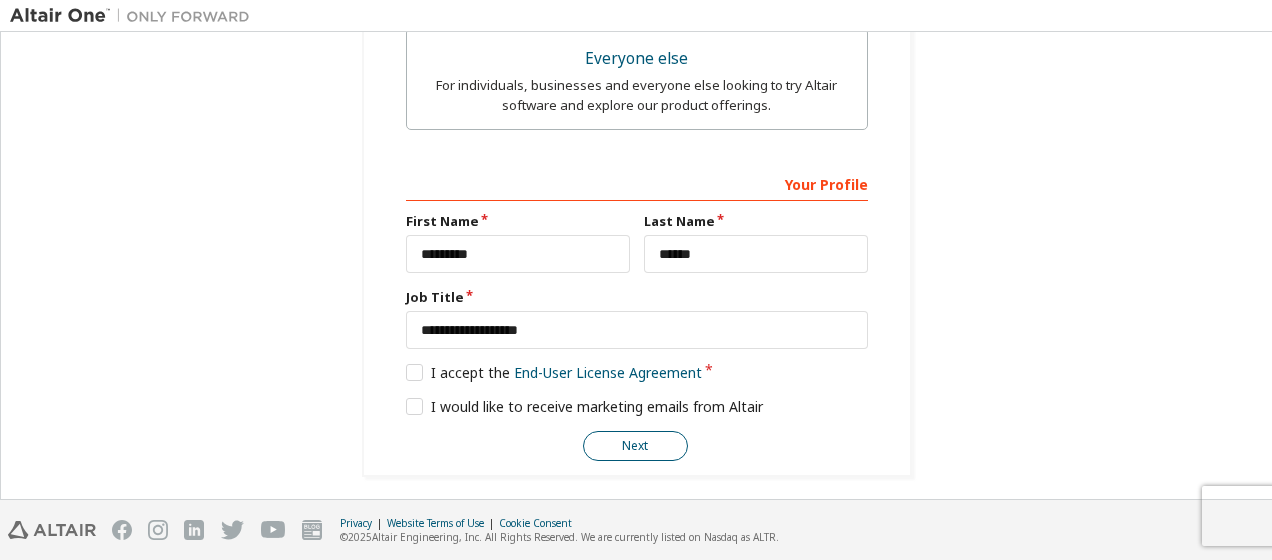 click on "Next" at bounding box center [635, 446] 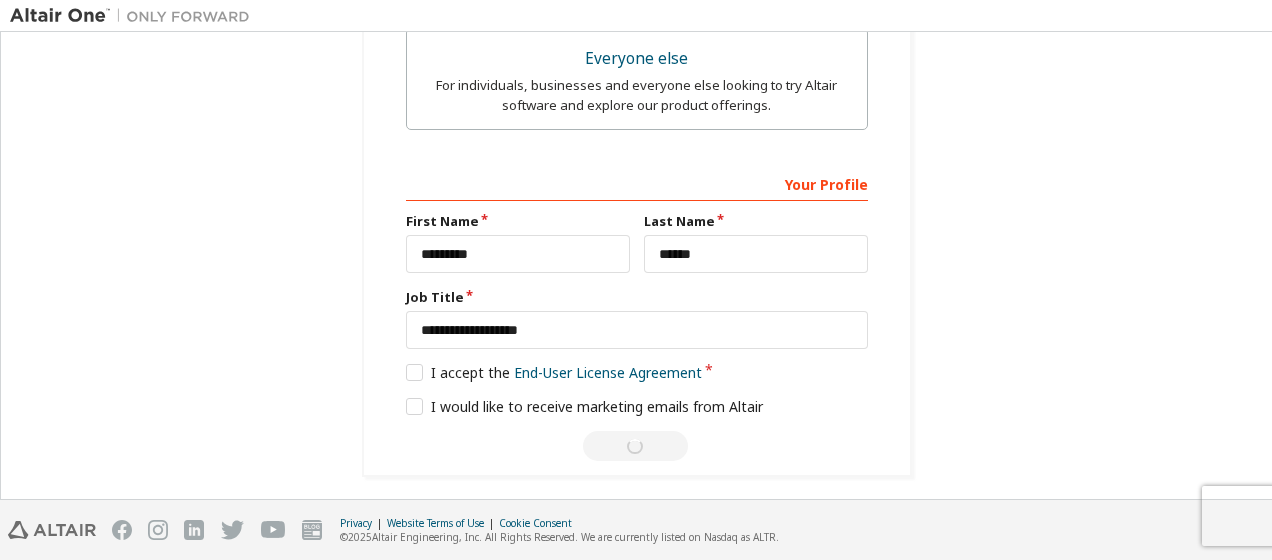 scroll, scrollTop: 84, scrollLeft: 0, axis: vertical 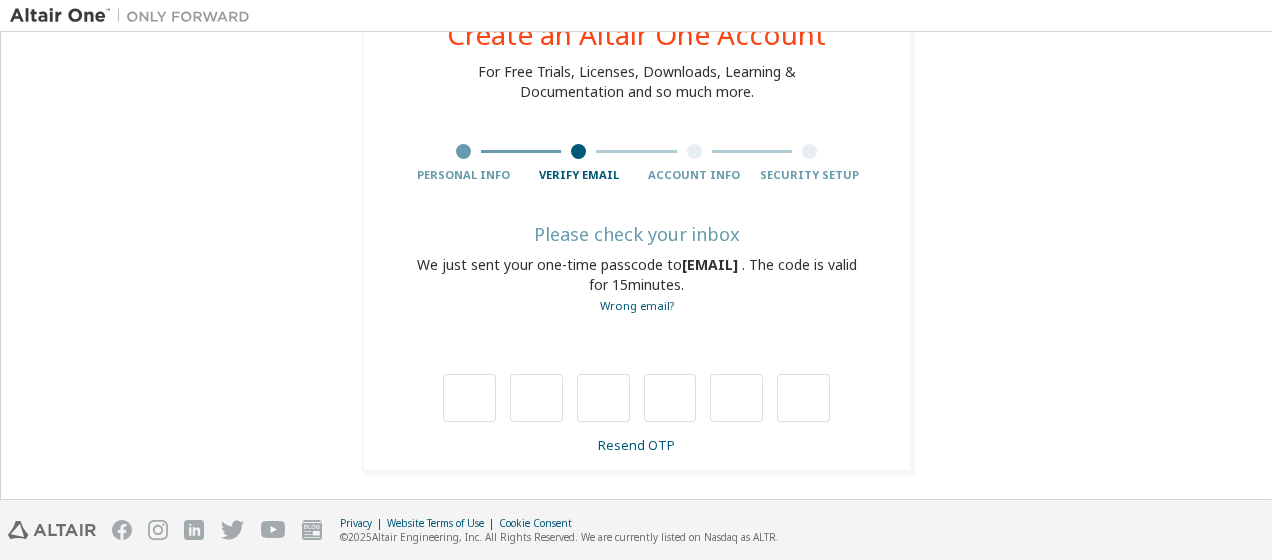 type on "*" 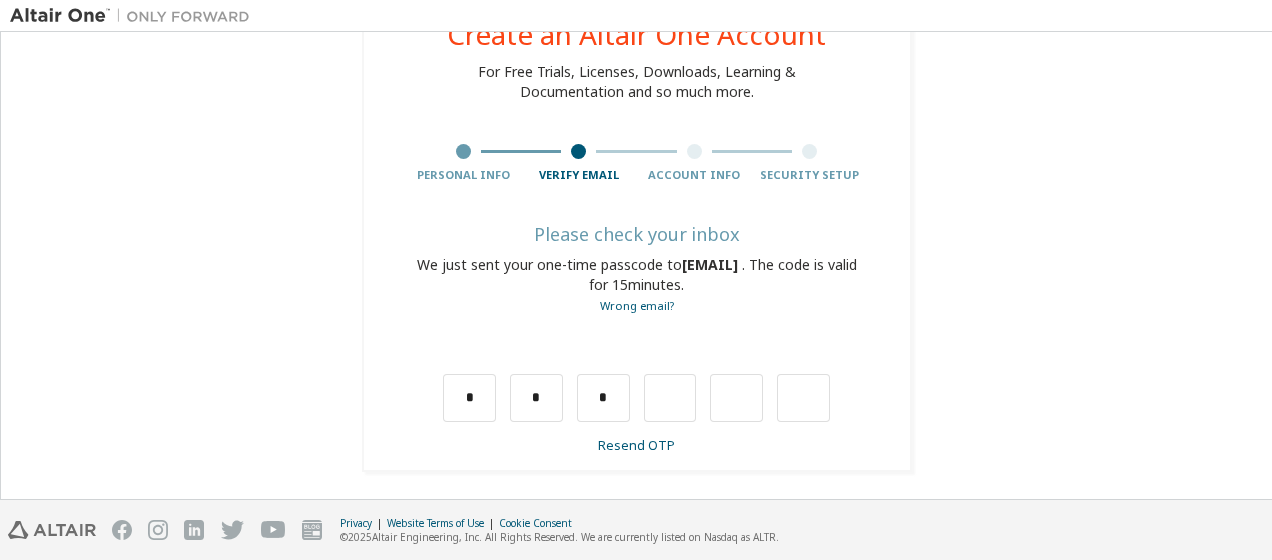 type on "*" 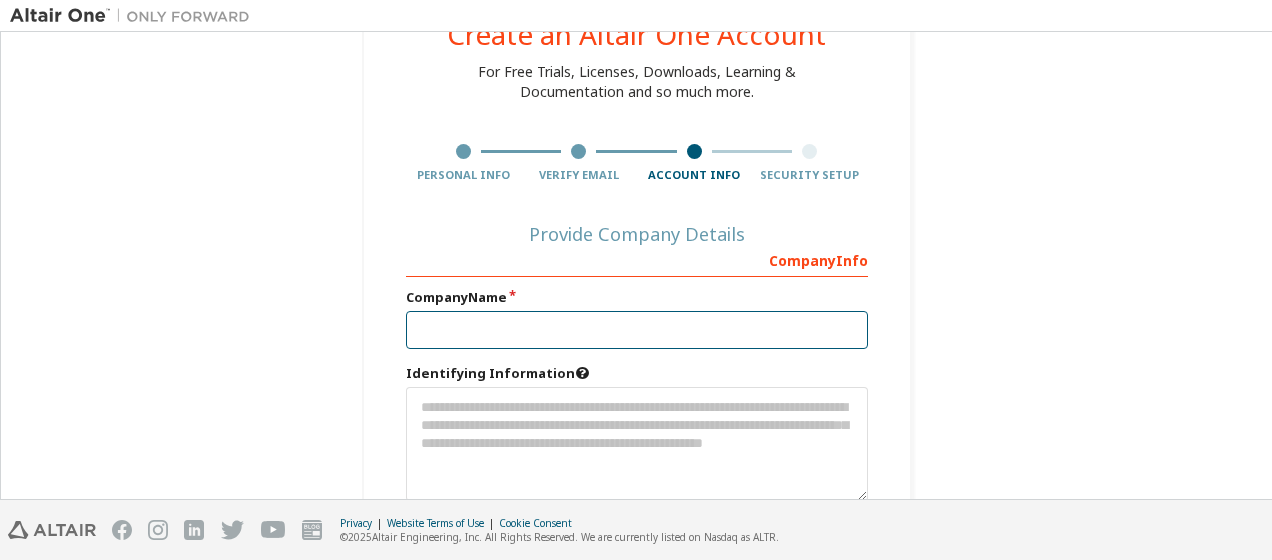 click at bounding box center [637, 330] 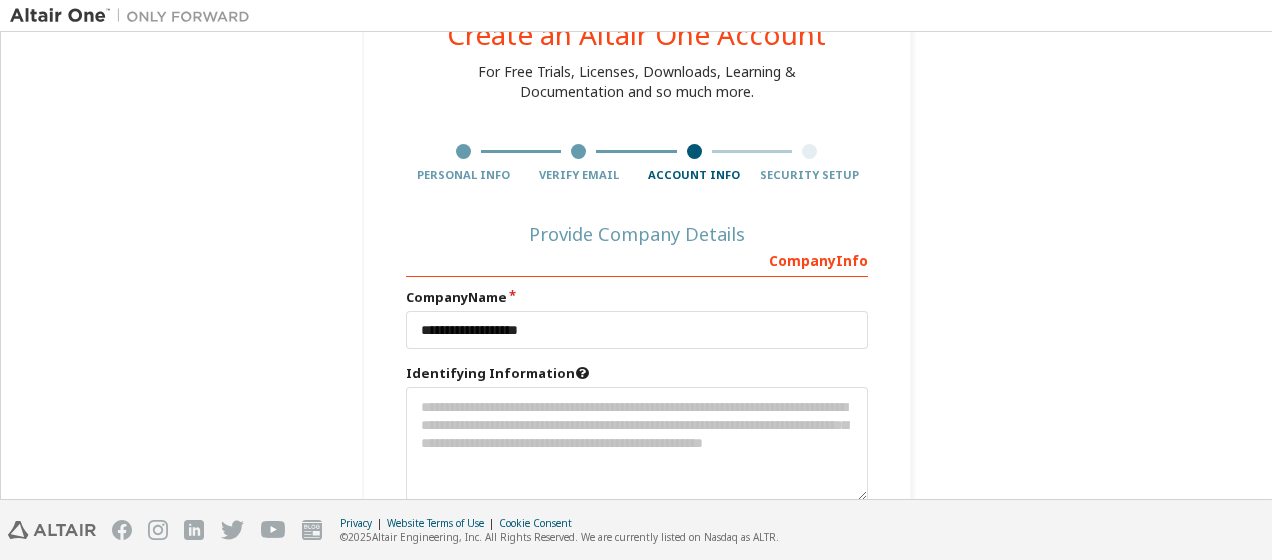type 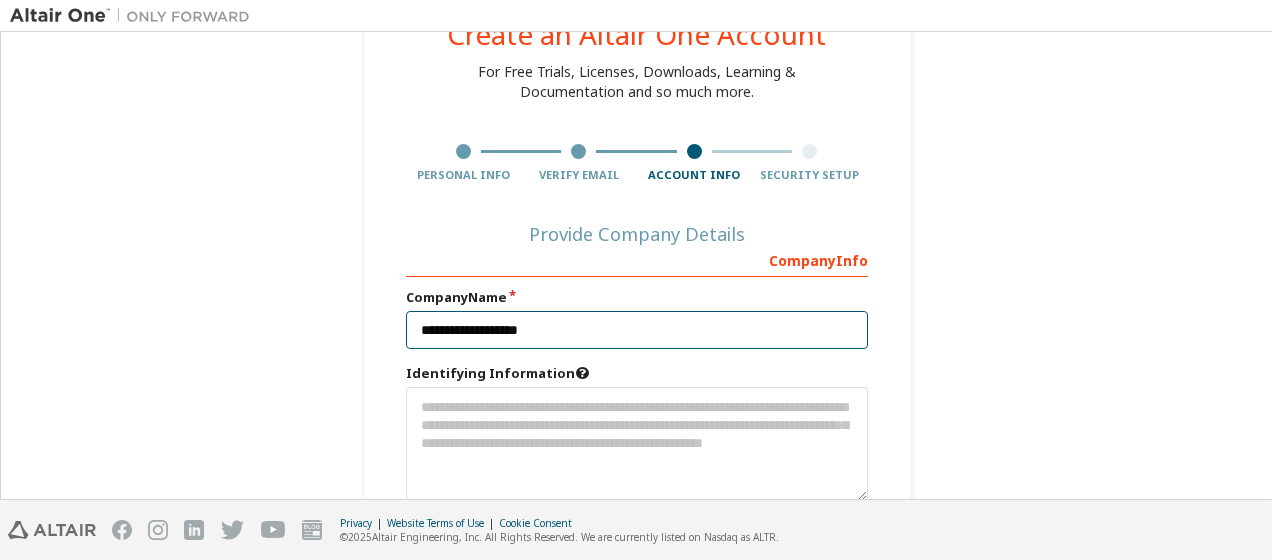 type 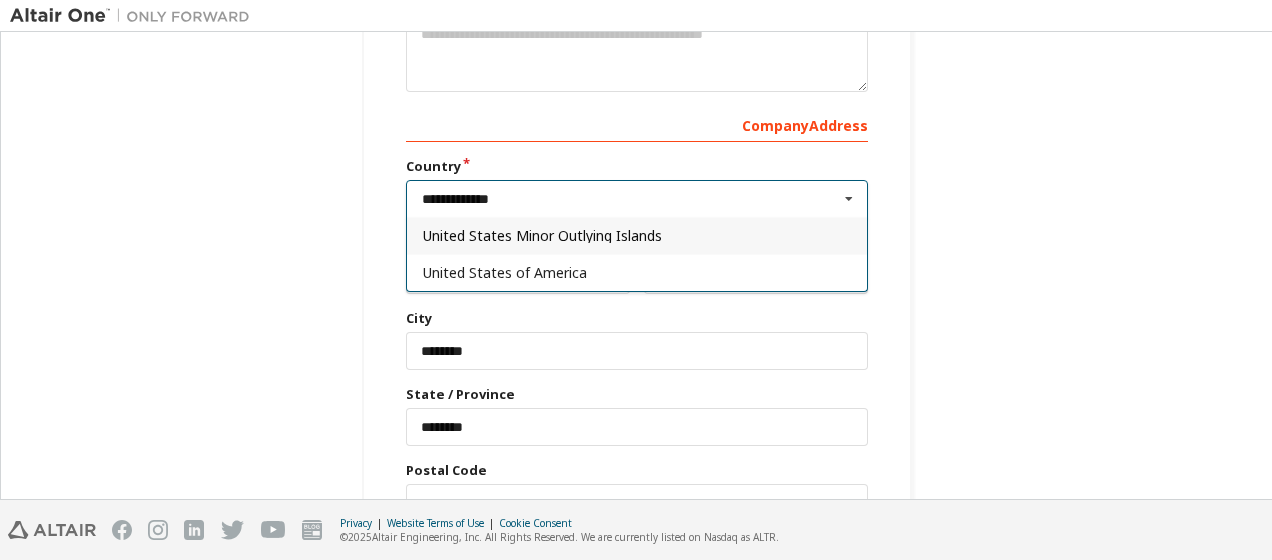 scroll, scrollTop: 524, scrollLeft: 0, axis: vertical 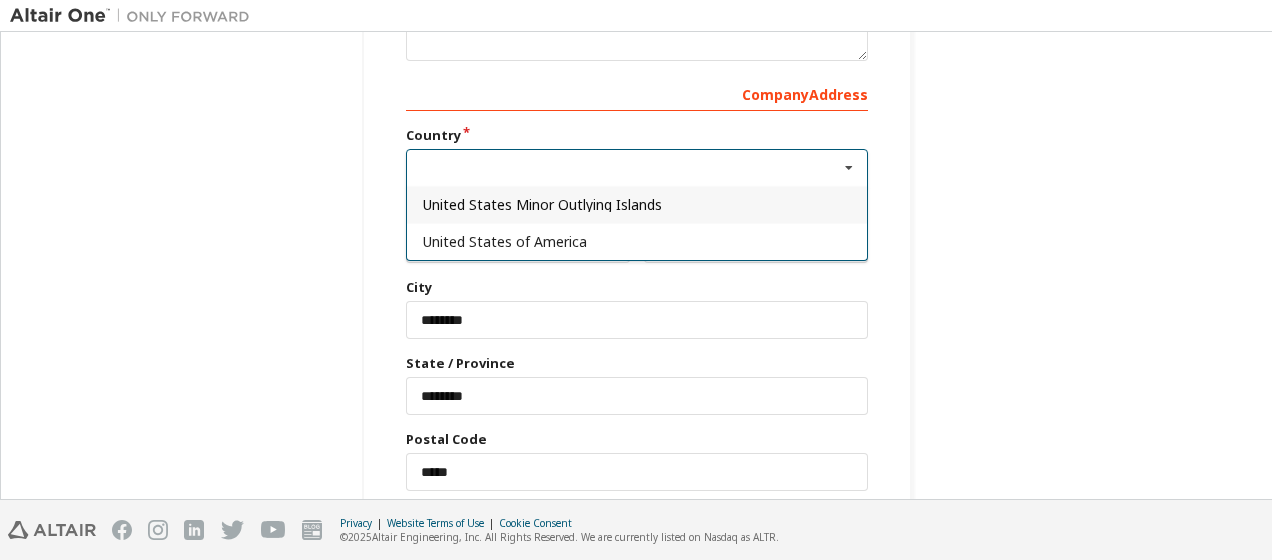 click on "**********" at bounding box center (636, 51) 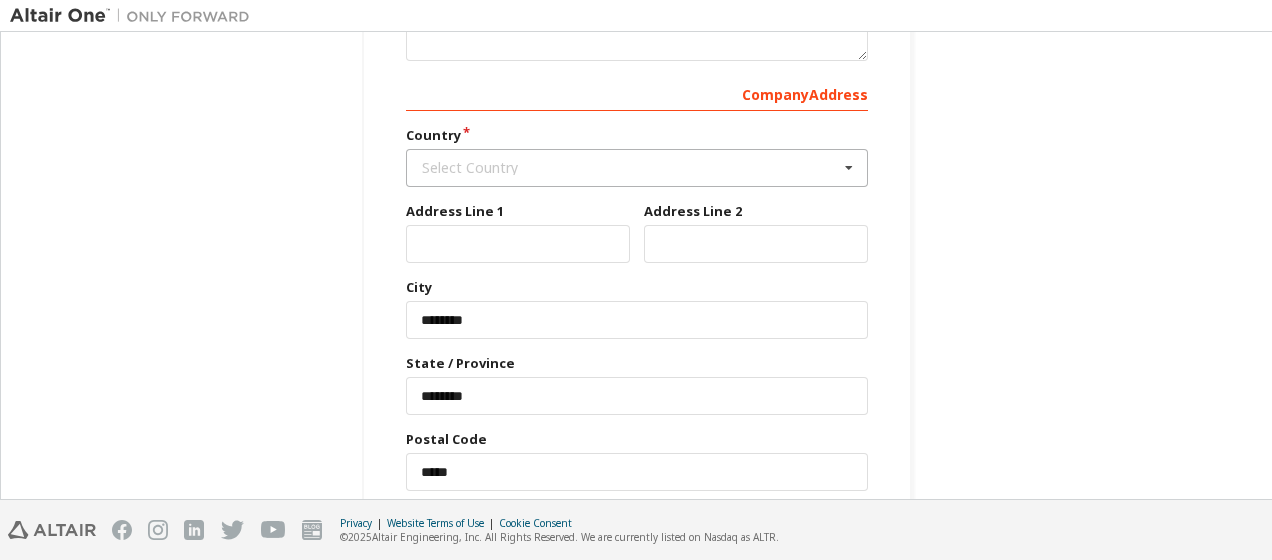 click on "Select Country" at bounding box center (630, 168) 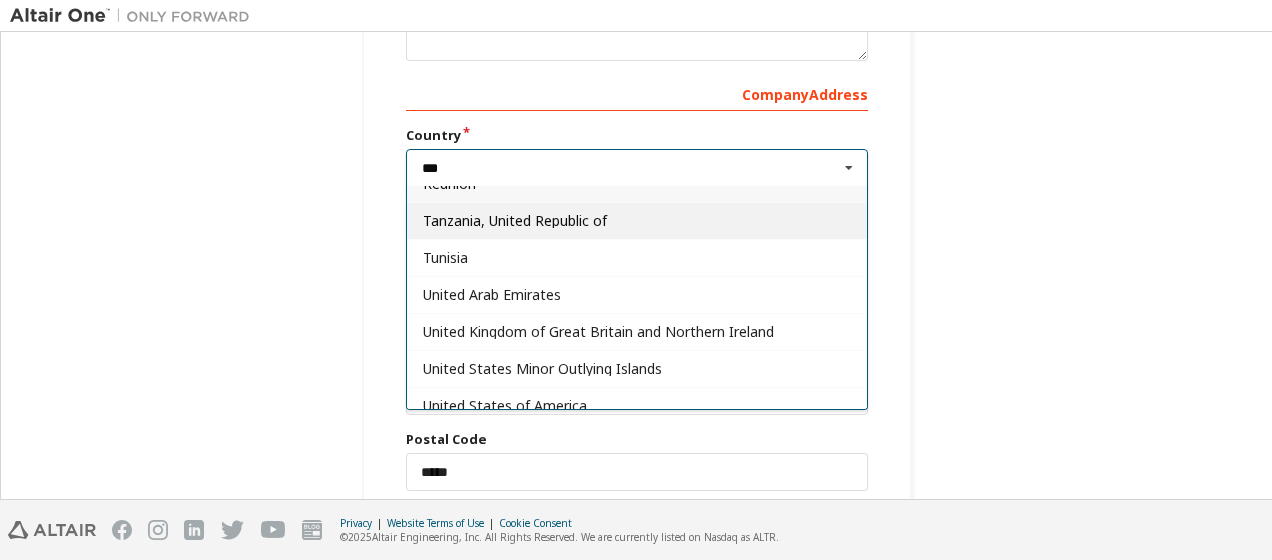 scroll, scrollTop: 32, scrollLeft: 0, axis: vertical 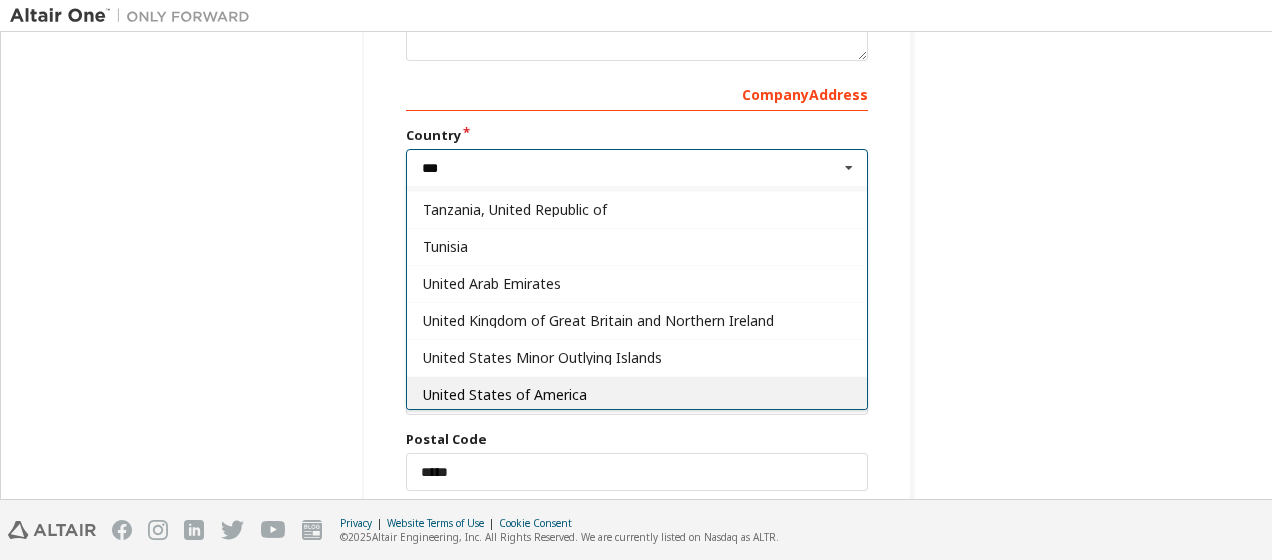 type on "***" 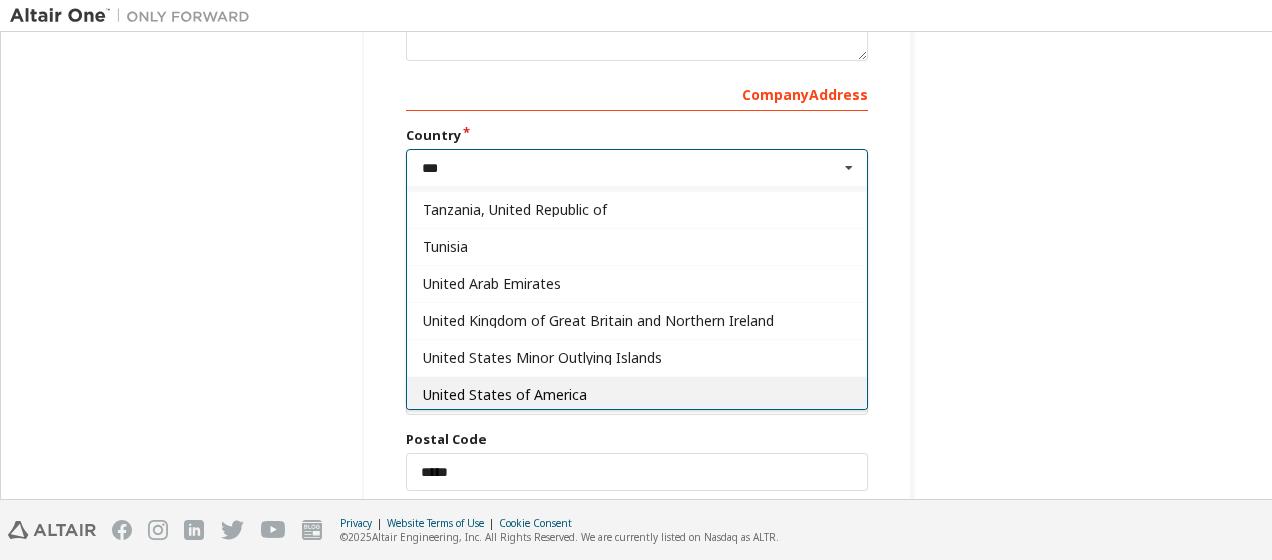 click on "United States of America" at bounding box center (637, 394) 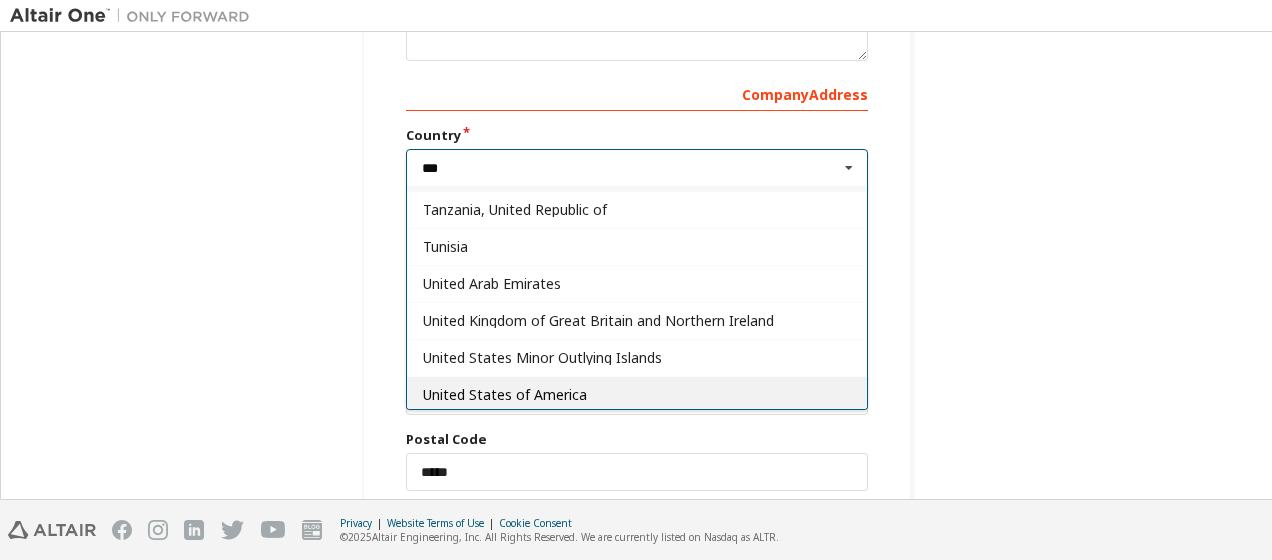 type on "***" 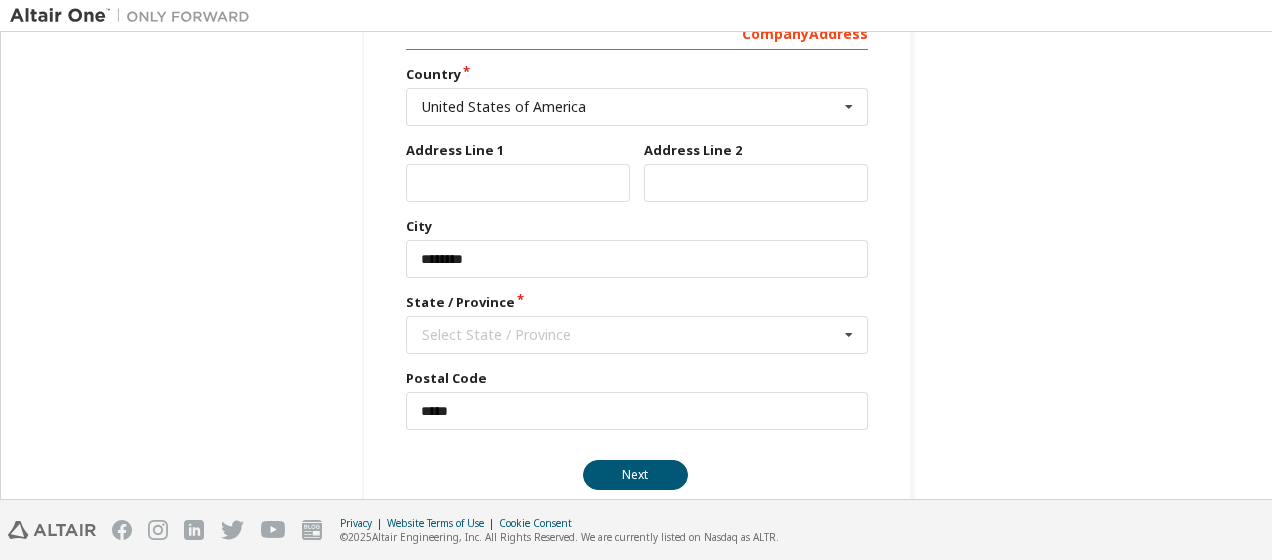 scroll, scrollTop: 615, scrollLeft: 0, axis: vertical 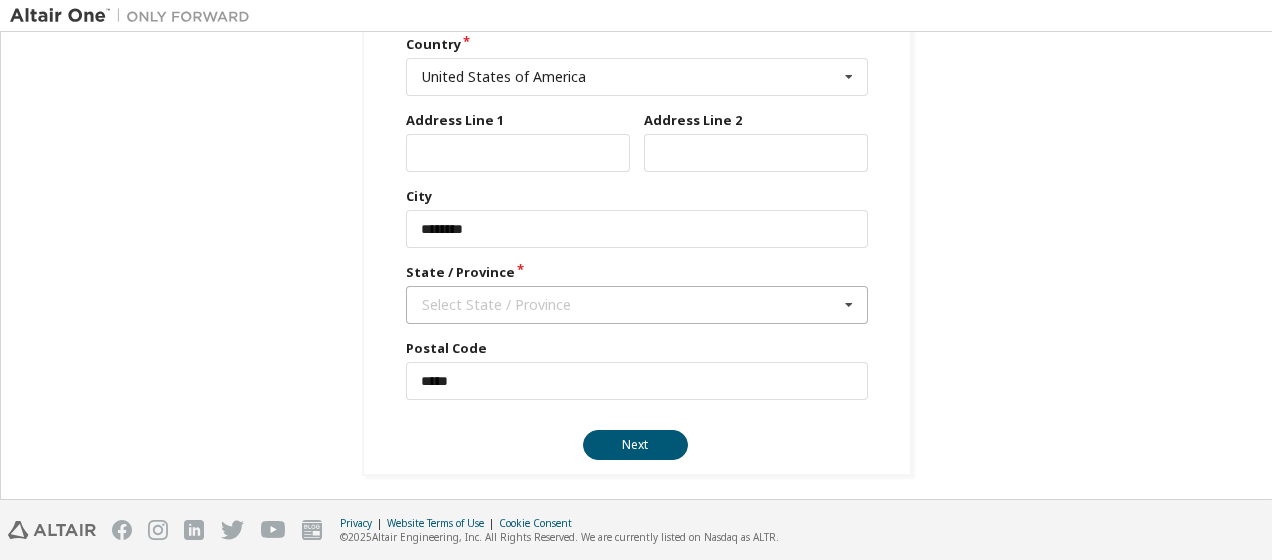 click on "Select State / Province" at bounding box center (630, 305) 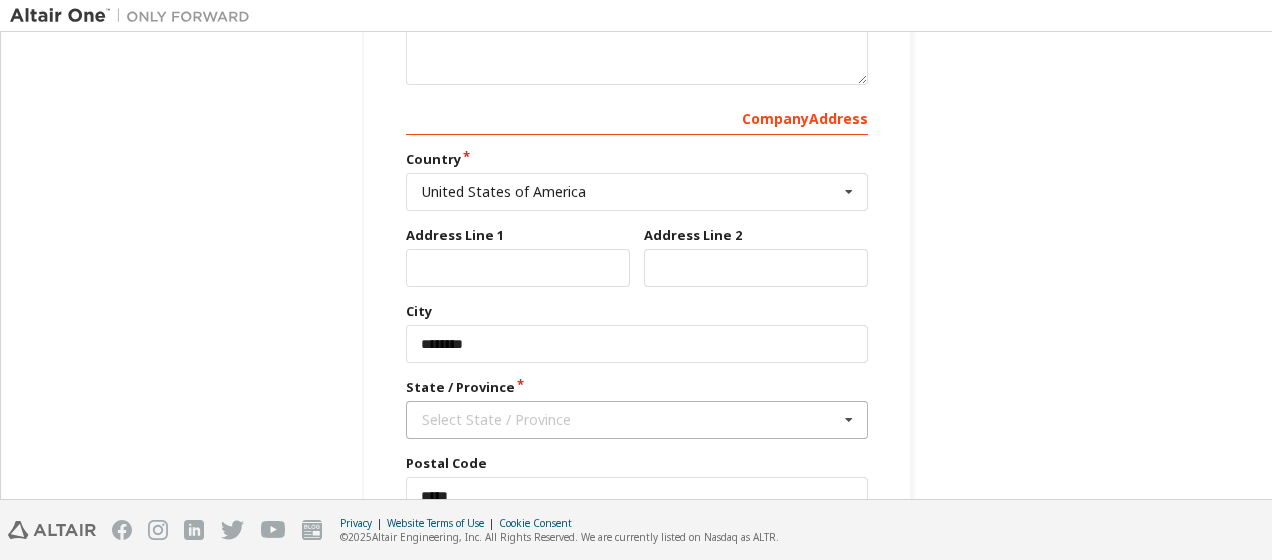 scroll, scrollTop: 615, scrollLeft: 0, axis: vertical 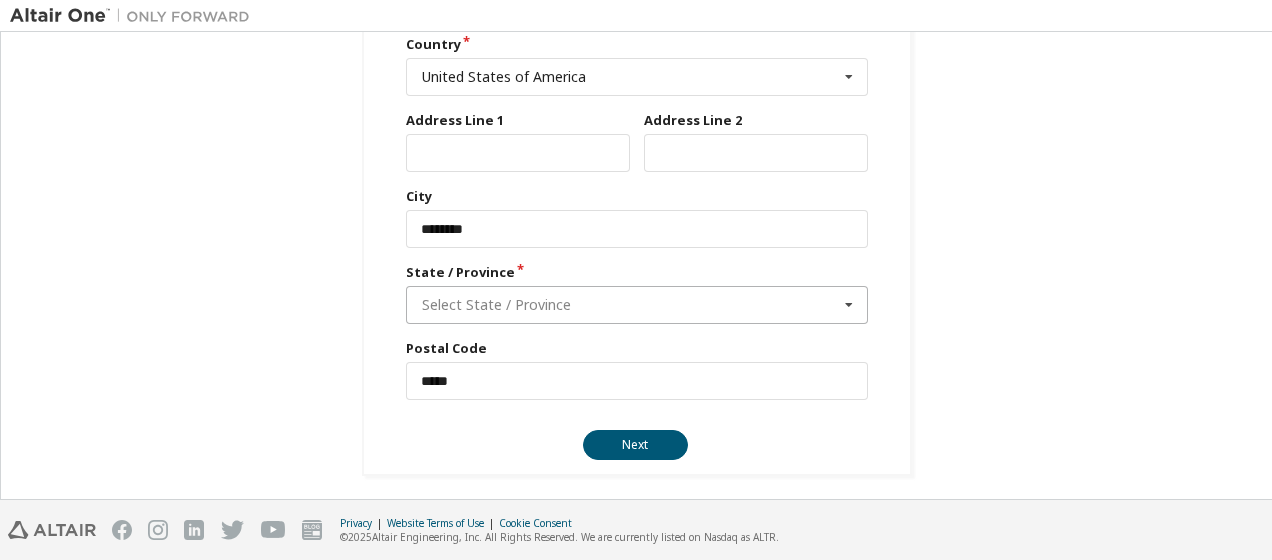 click at bounding box center [638, 305] 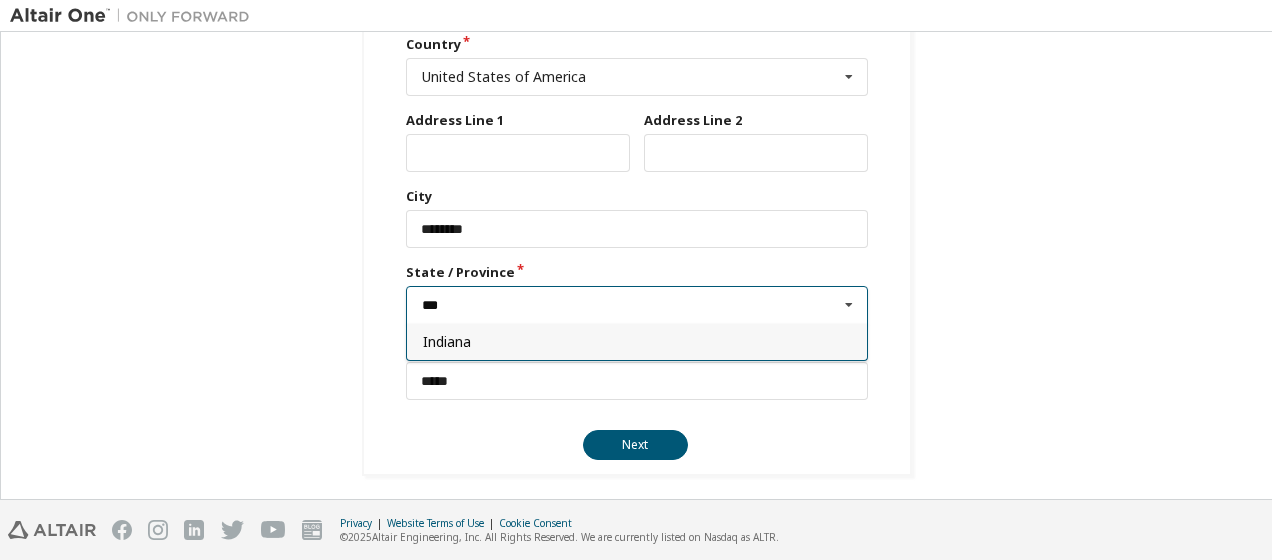 type on "***" 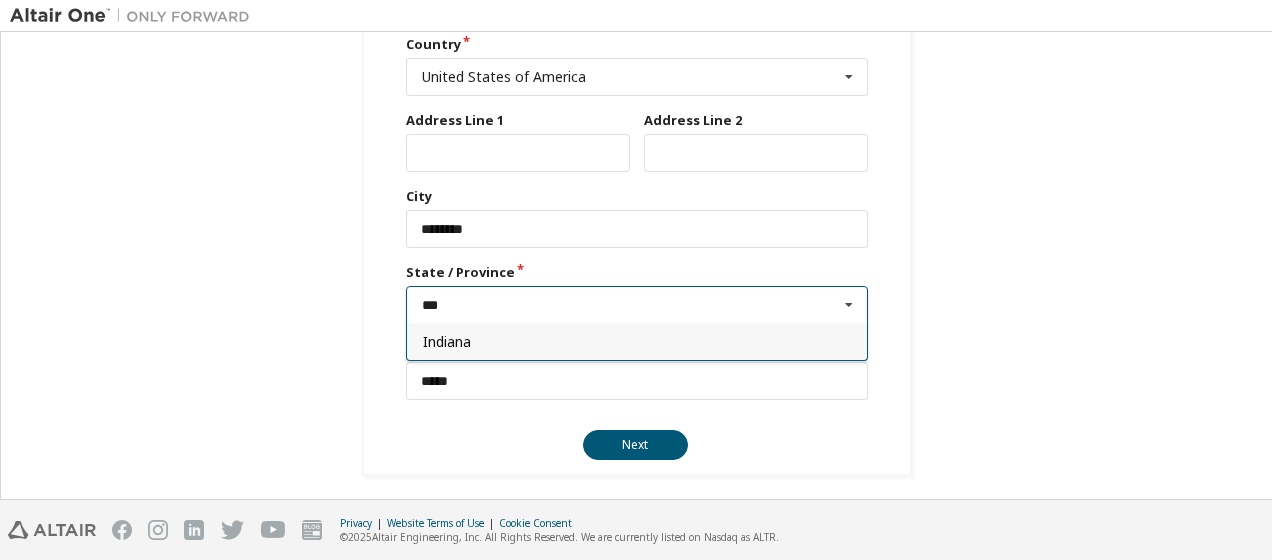 click on "Indiana" at bounding box center (637, 341) 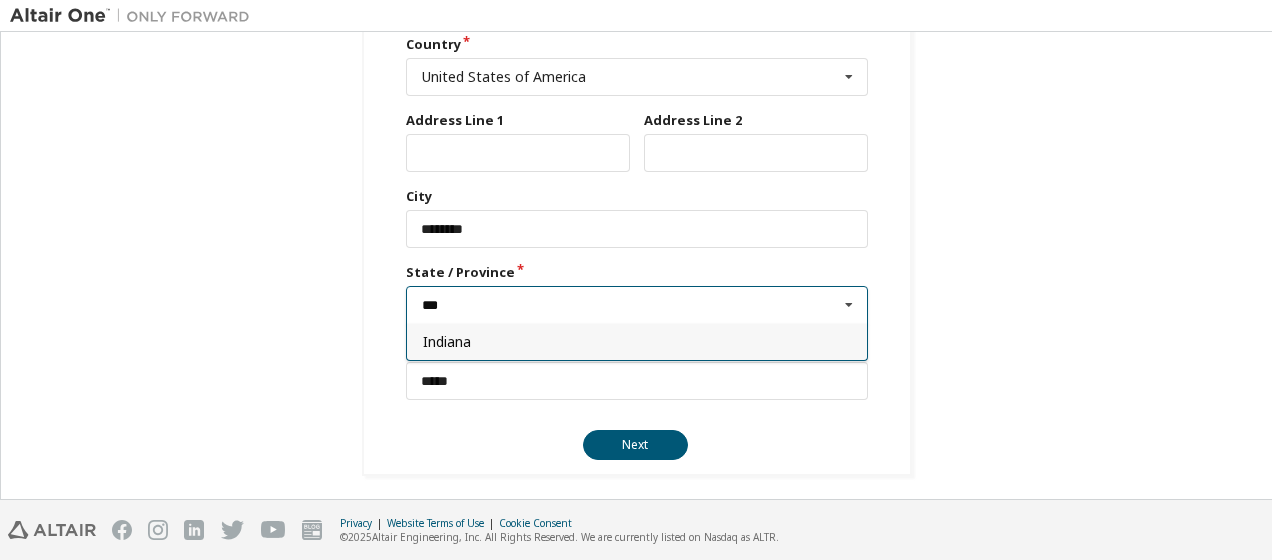 type on "**" 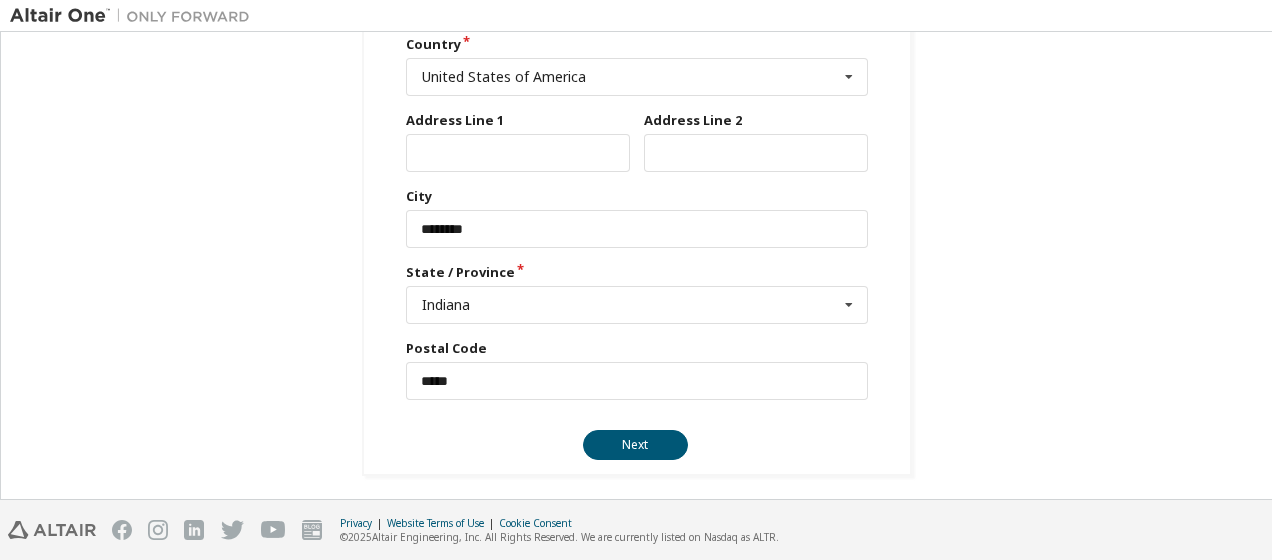 drag, startPoint x: 620, startPoint y: 445, endPoint x: 472, endPoint y: 486, distance: 153.57408 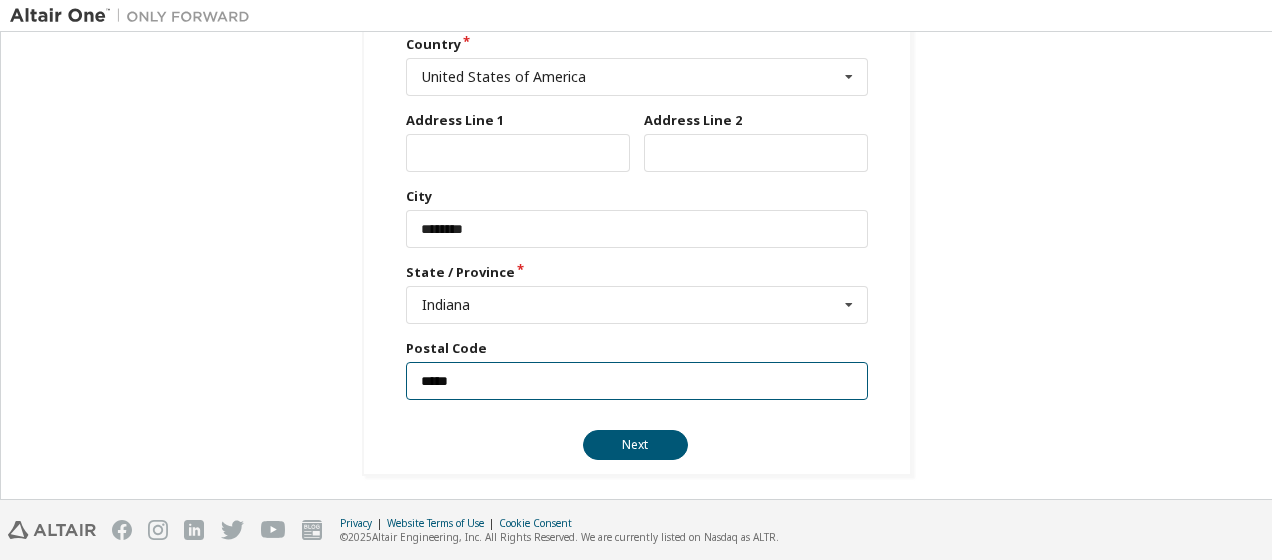 click on "*****" at bounding box center (637, 381) 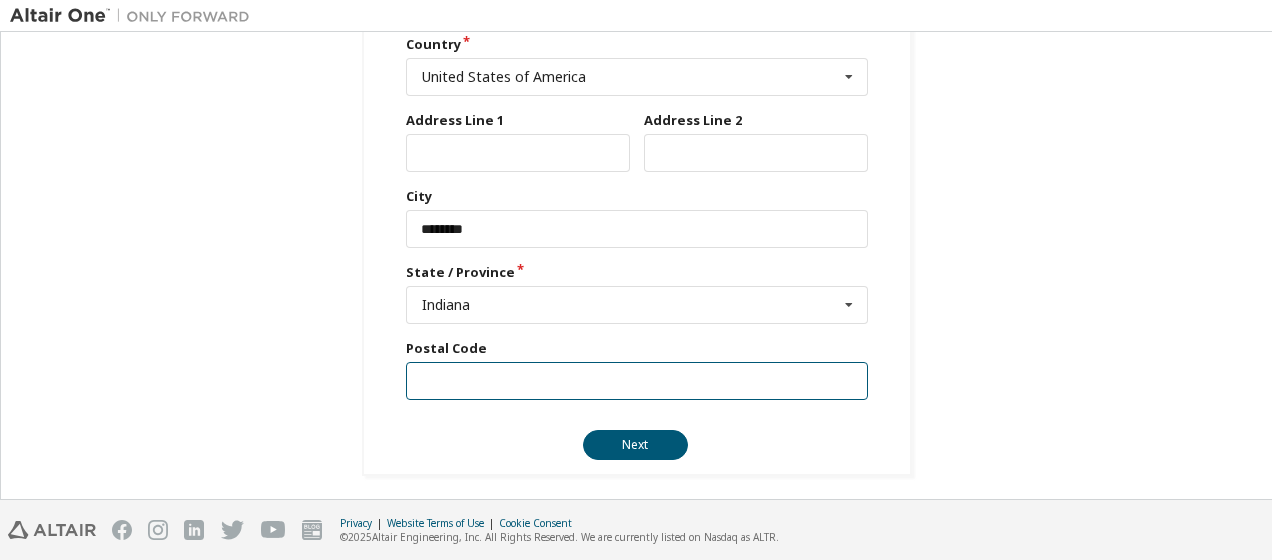 type 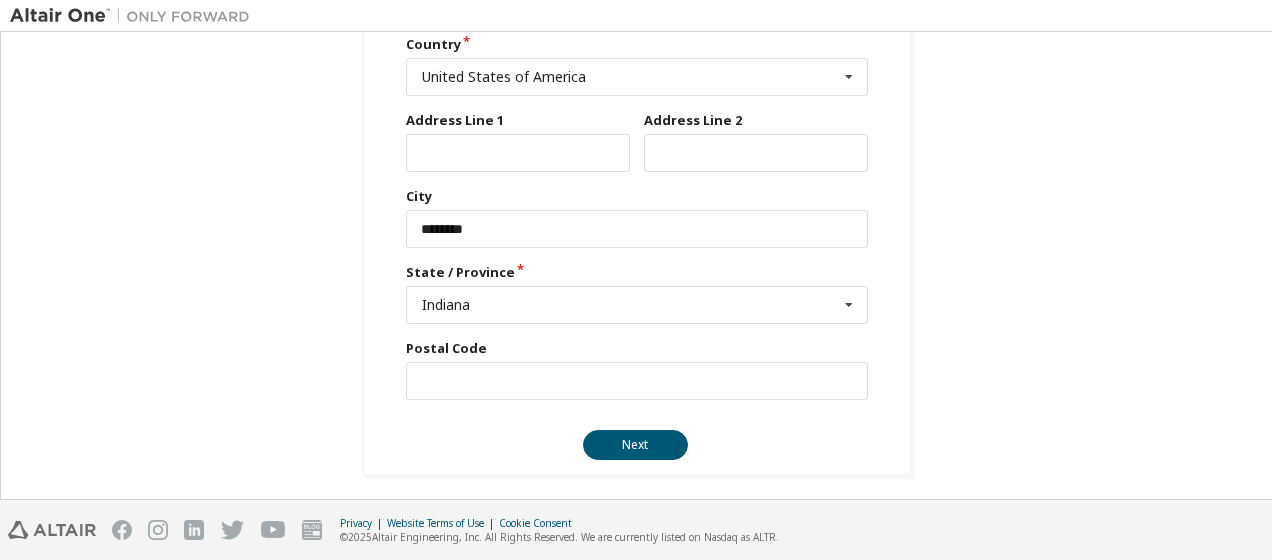 click on "**********" at bounding box center (636, -40) 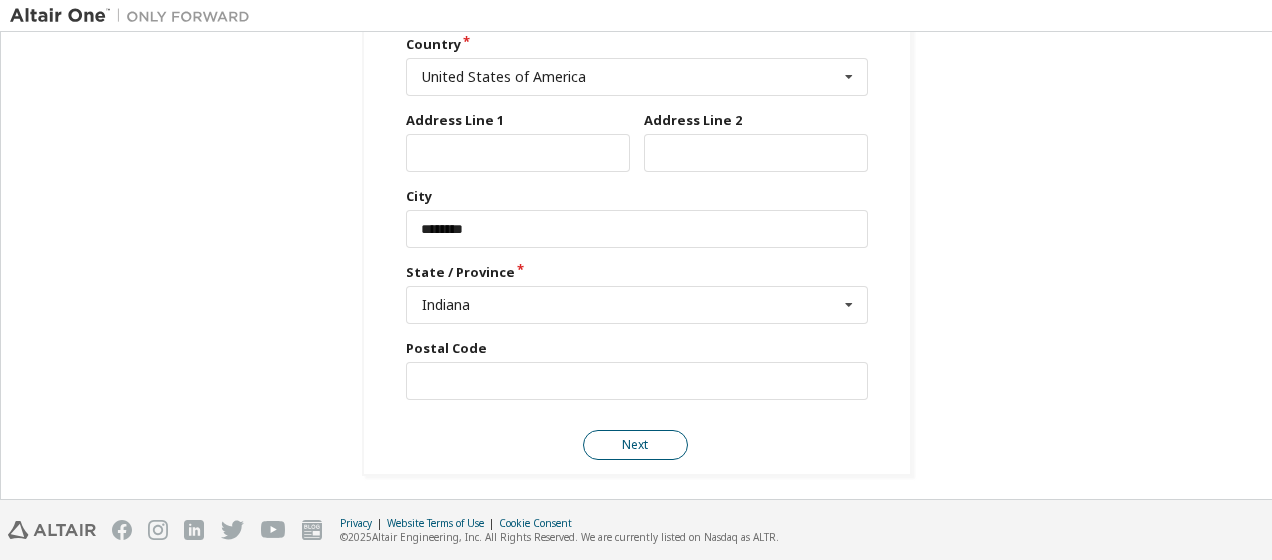 click on "Next" at bounding box center (635, 445) 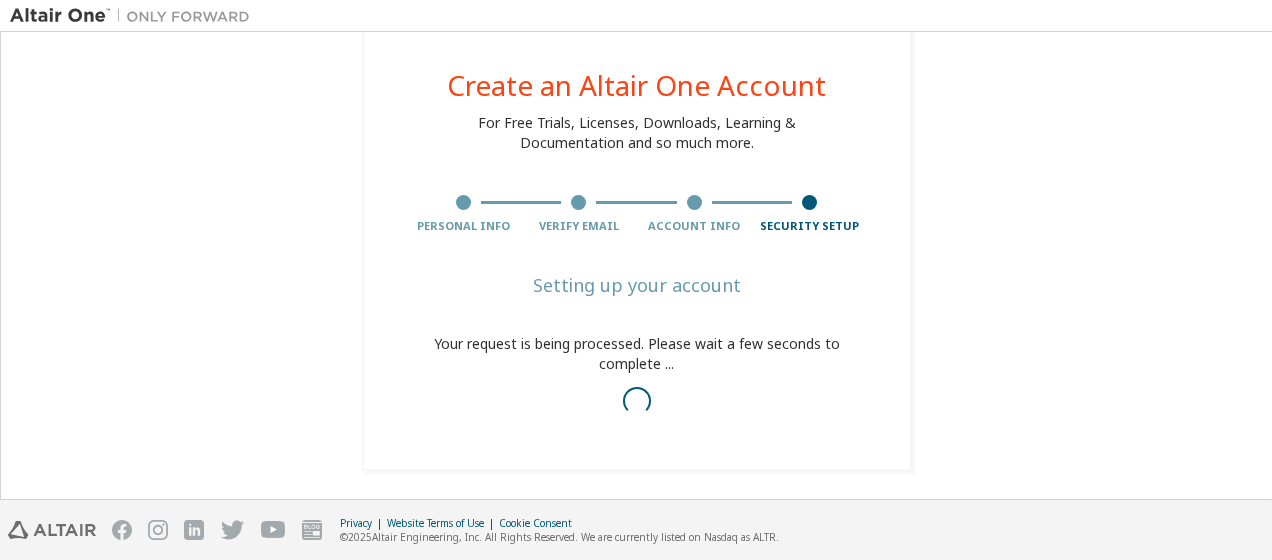 scroll, scrollTop: 40, scrollLeft: 0, axis: vertical 